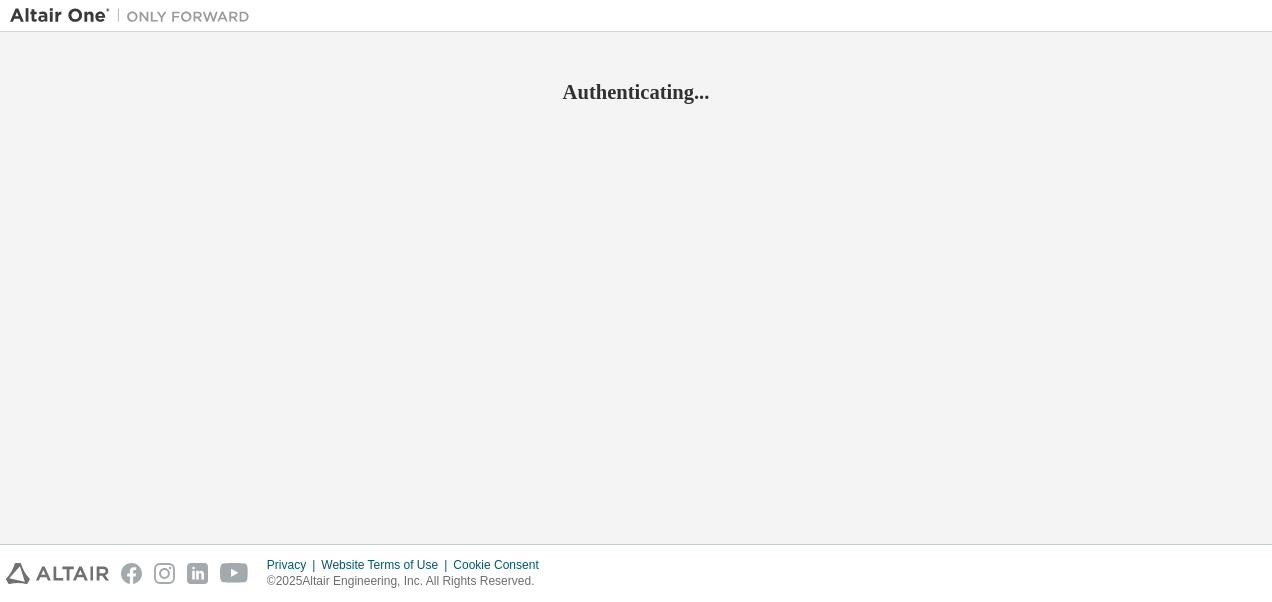 scroll, scrollTop: 0, scrollLeft: 0, axis: both 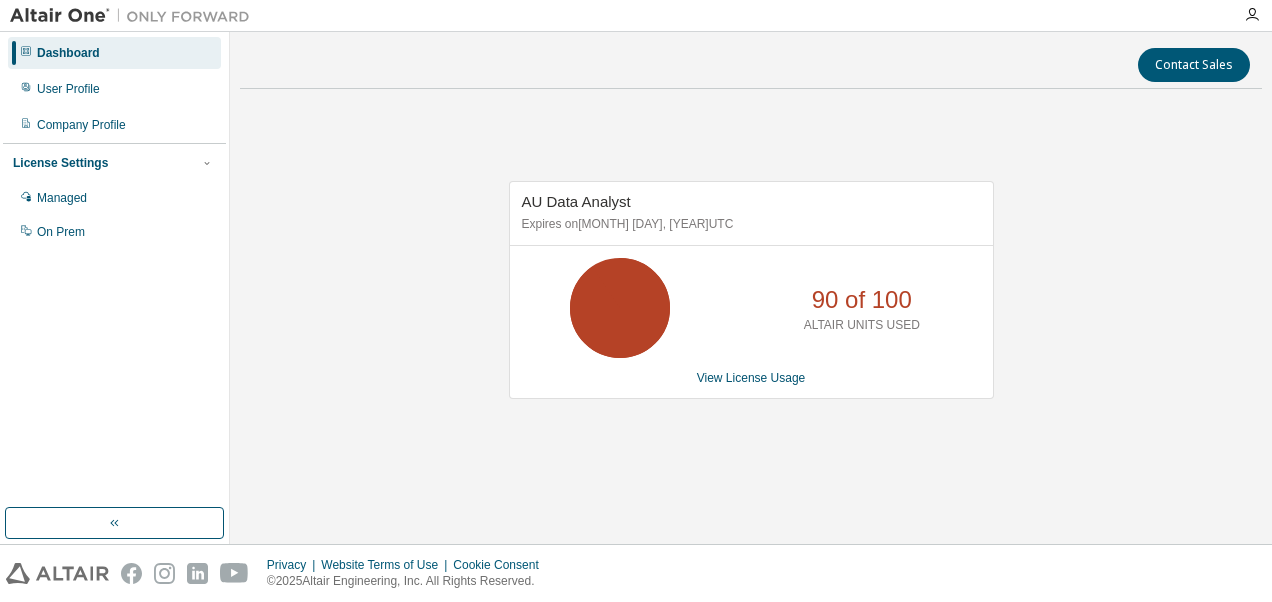 click at bounding box center [135, 16] 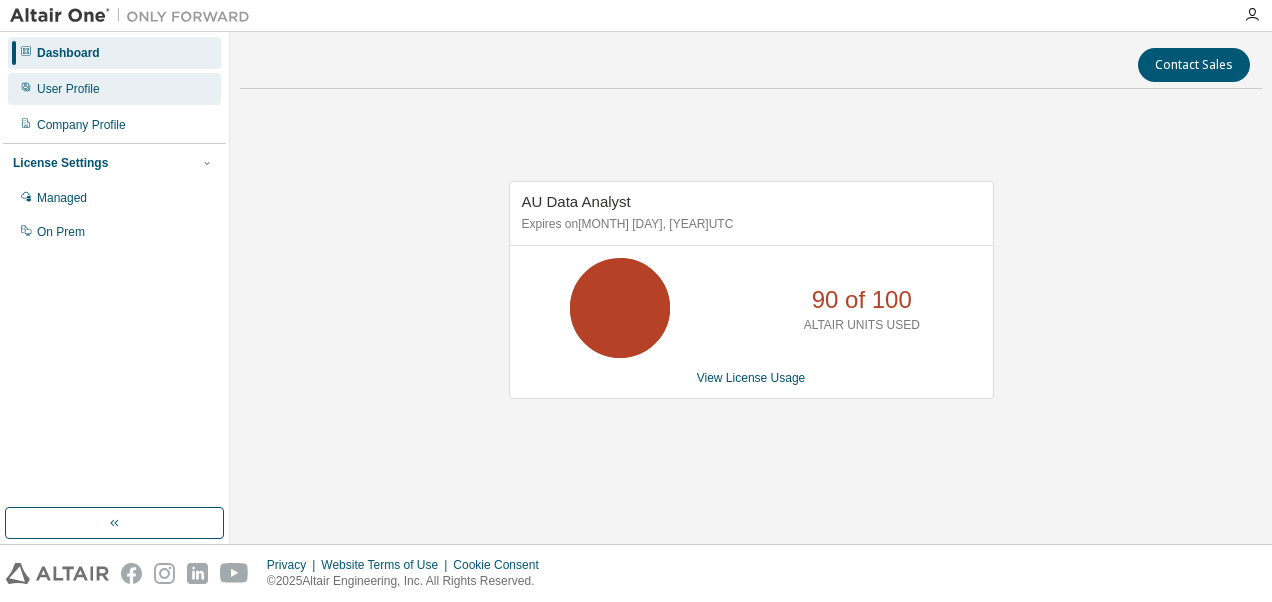 click on "User Profile" at bounding box center [68, 89] 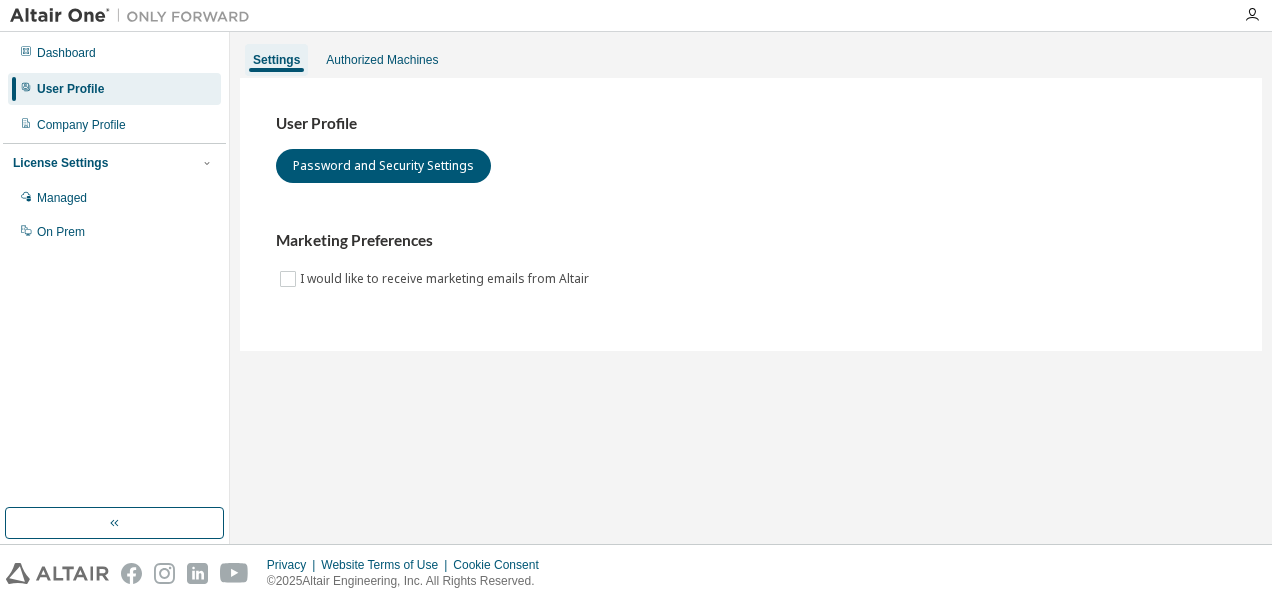 click at bounding box center (135, 16) 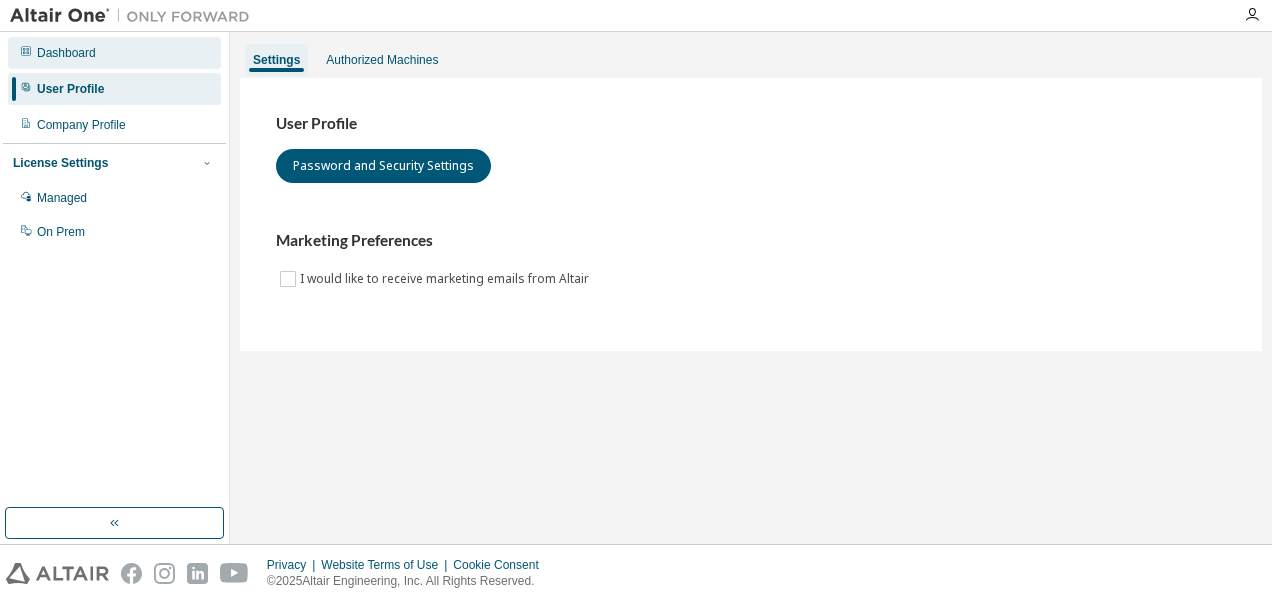 click on "Dashboard" at bounding box center (114, 53) 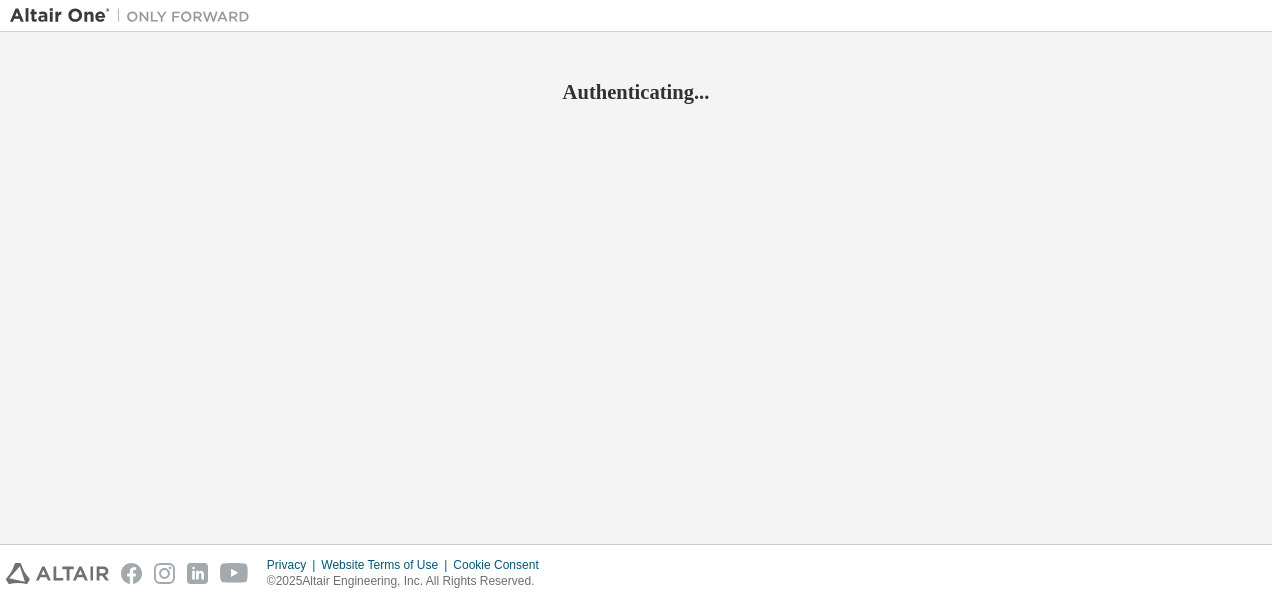 scroll, scrollTop: 0, scrollLeft: 0, axis: both 